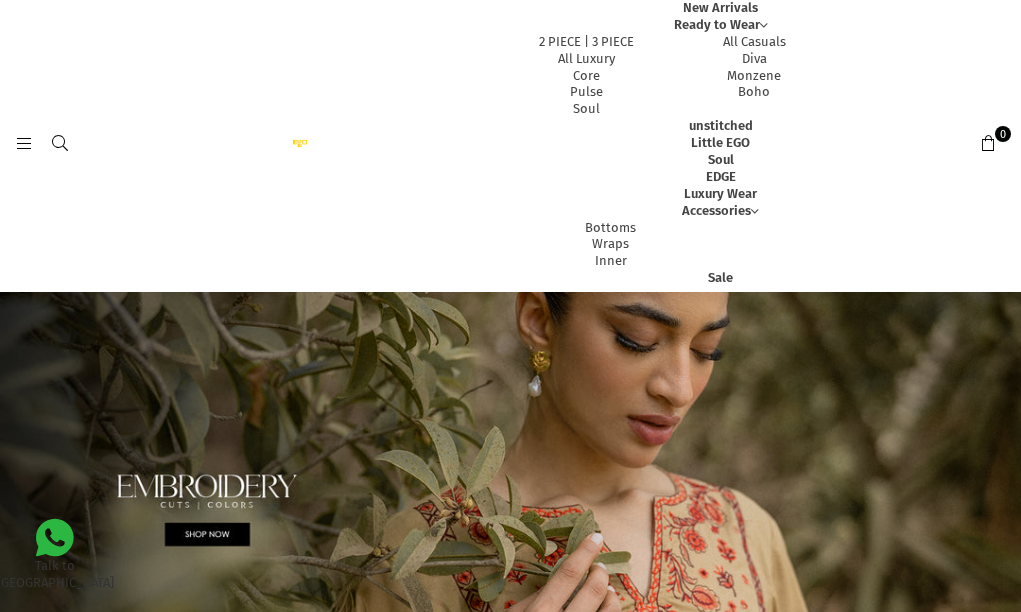 scroll, scrollTop: 0, scrollLeft: 0, axis: both 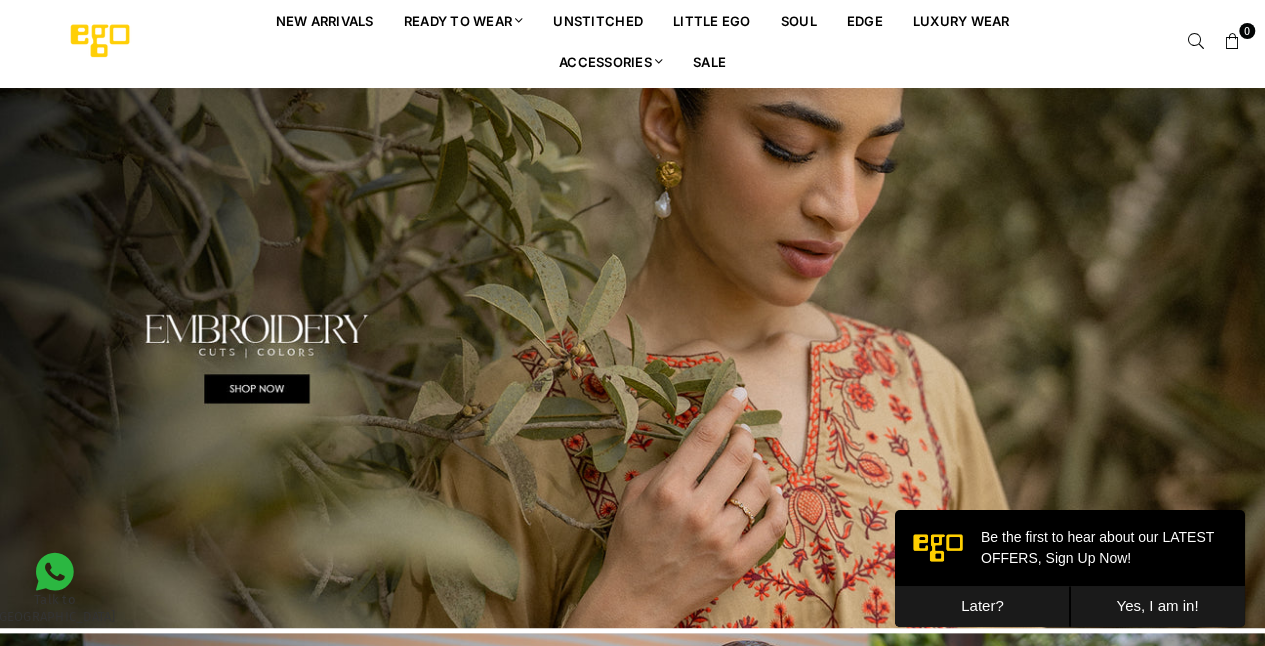 click on "Yes, I am in!" at bounding box center [1157, 606] 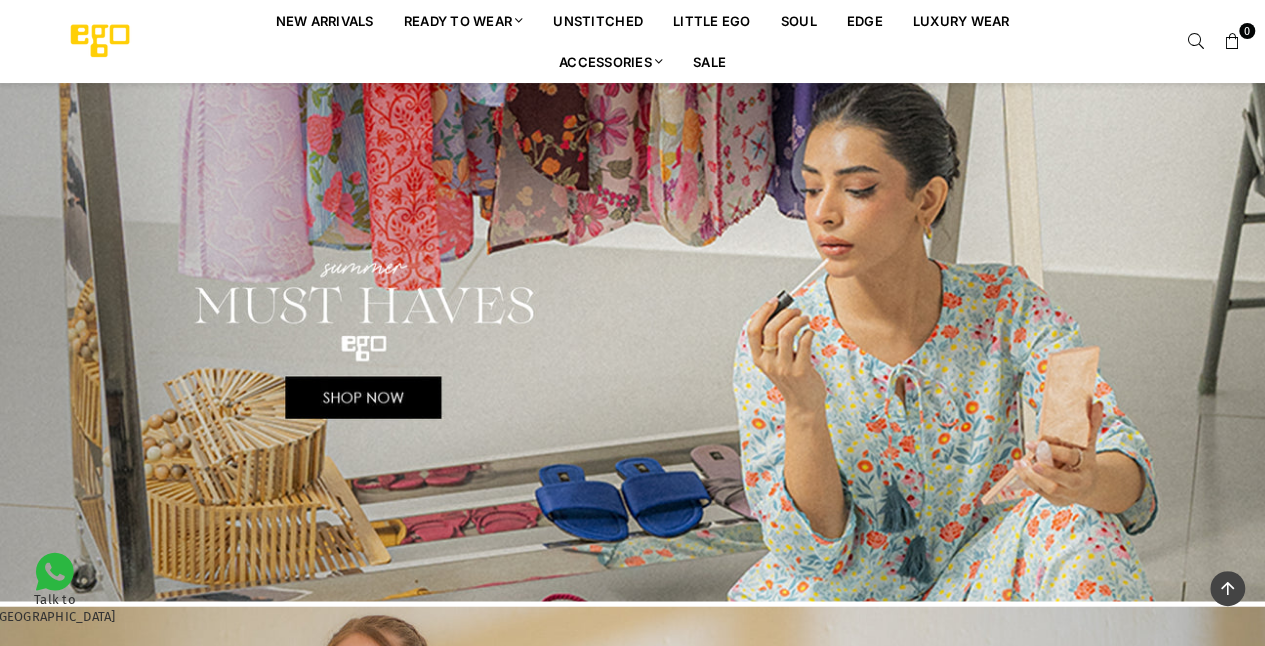 scroll, scrollTop: 1109, scrollLeft: 0, axis: vertical 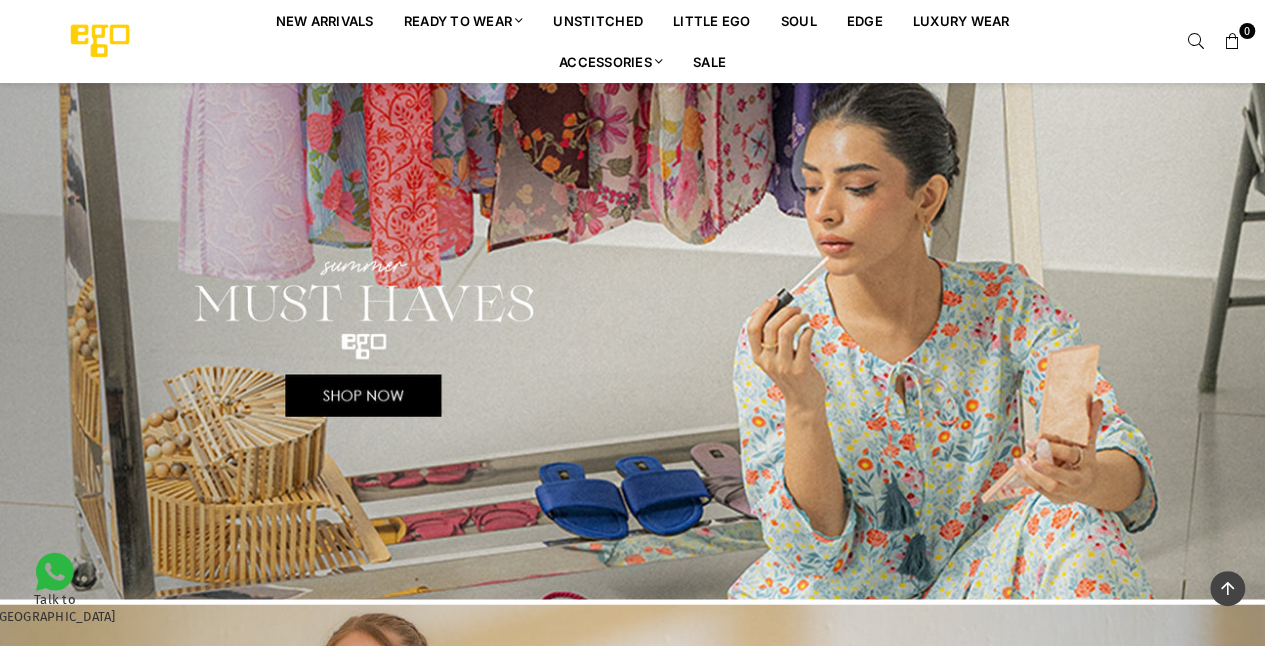 click at bounding box center [632, 338] 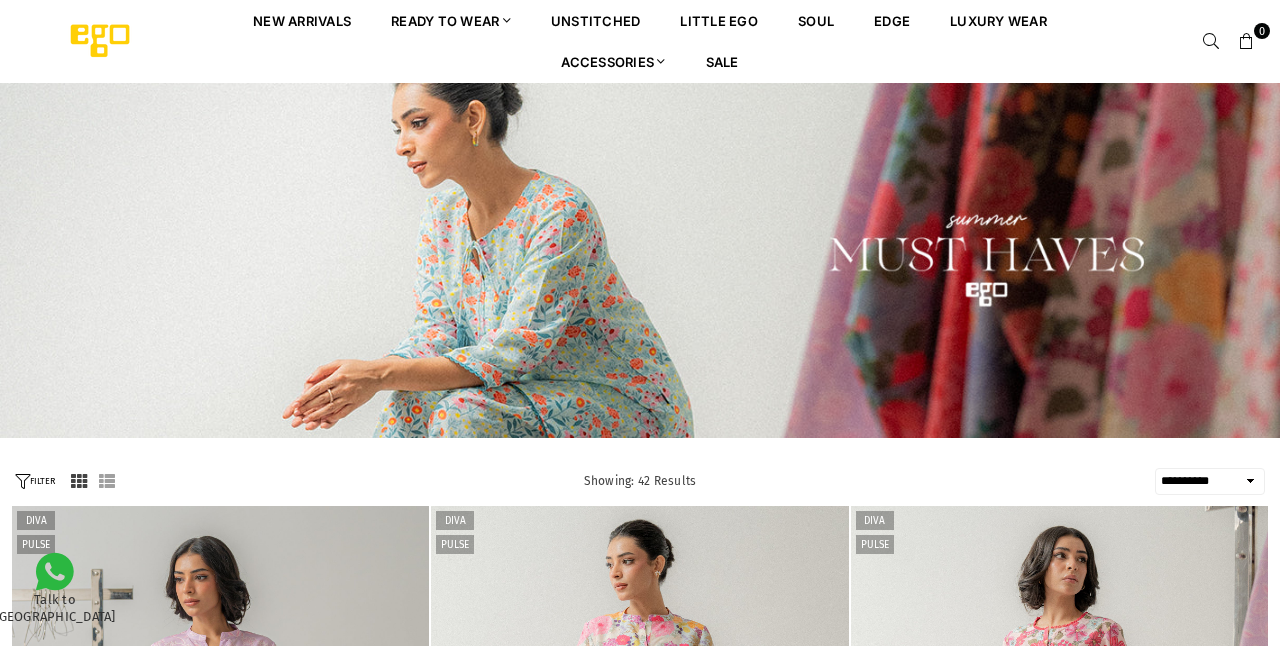 select on "**********" 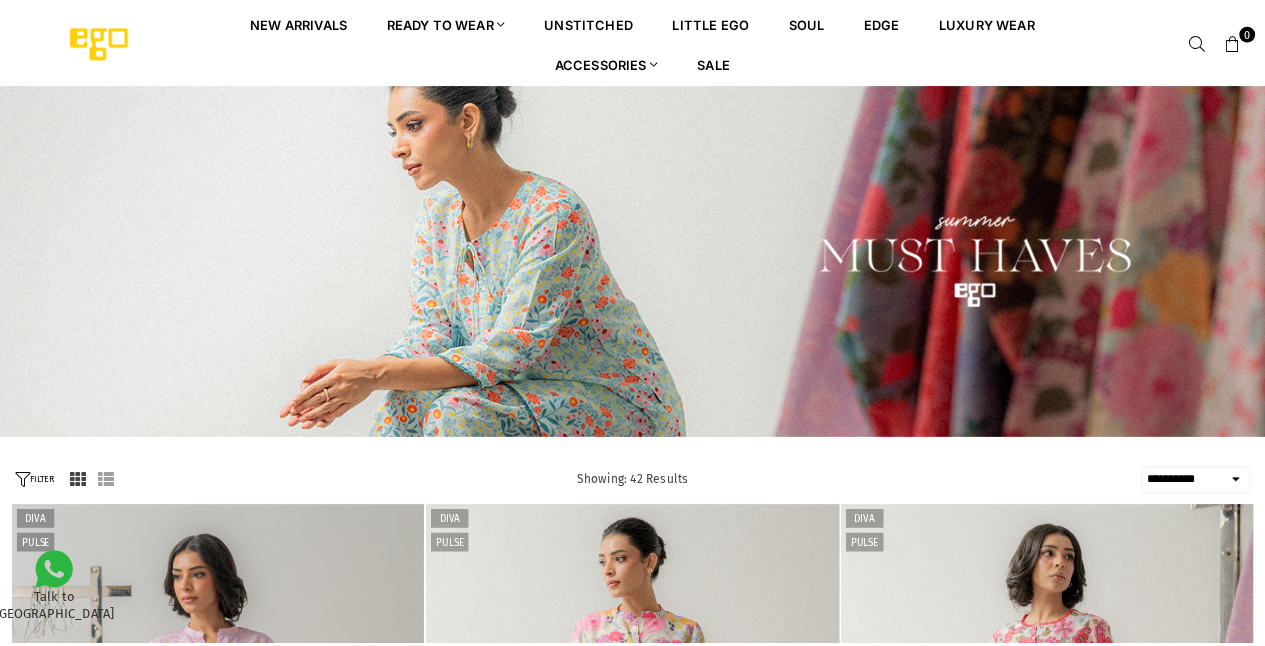scroll, scrollTop: 0, scrollLeft: 0, axis: both 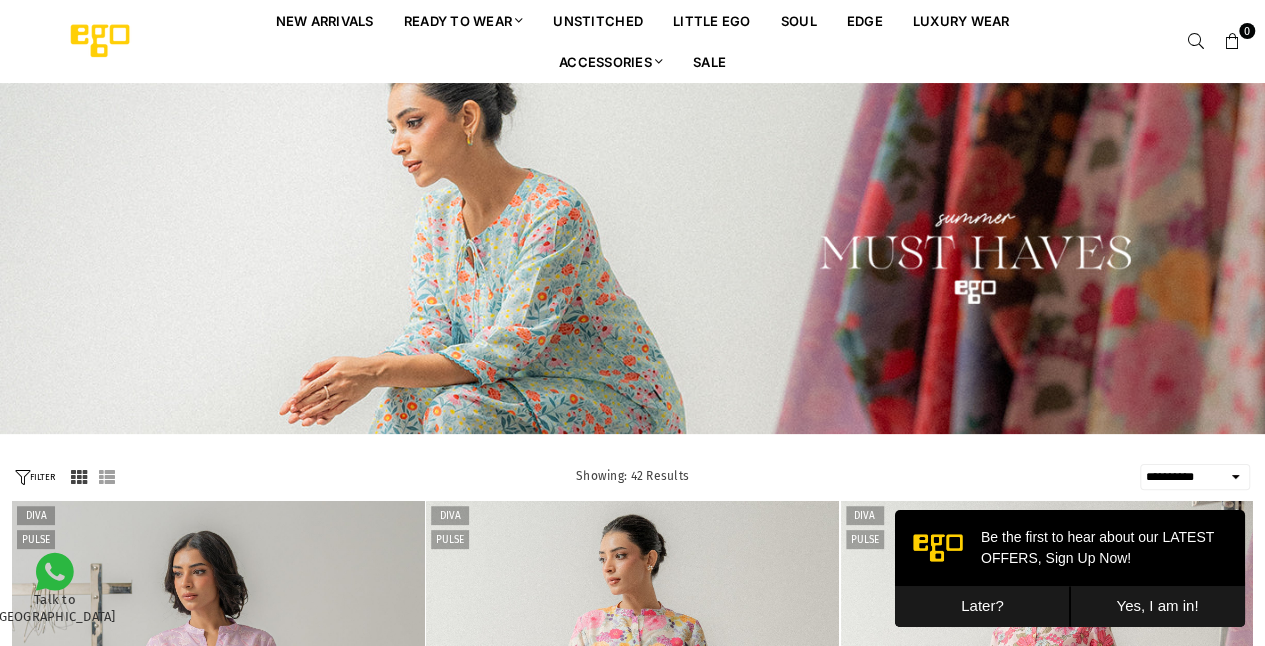 click on "Yes, I am in!" at bounding box center [1157, 606] 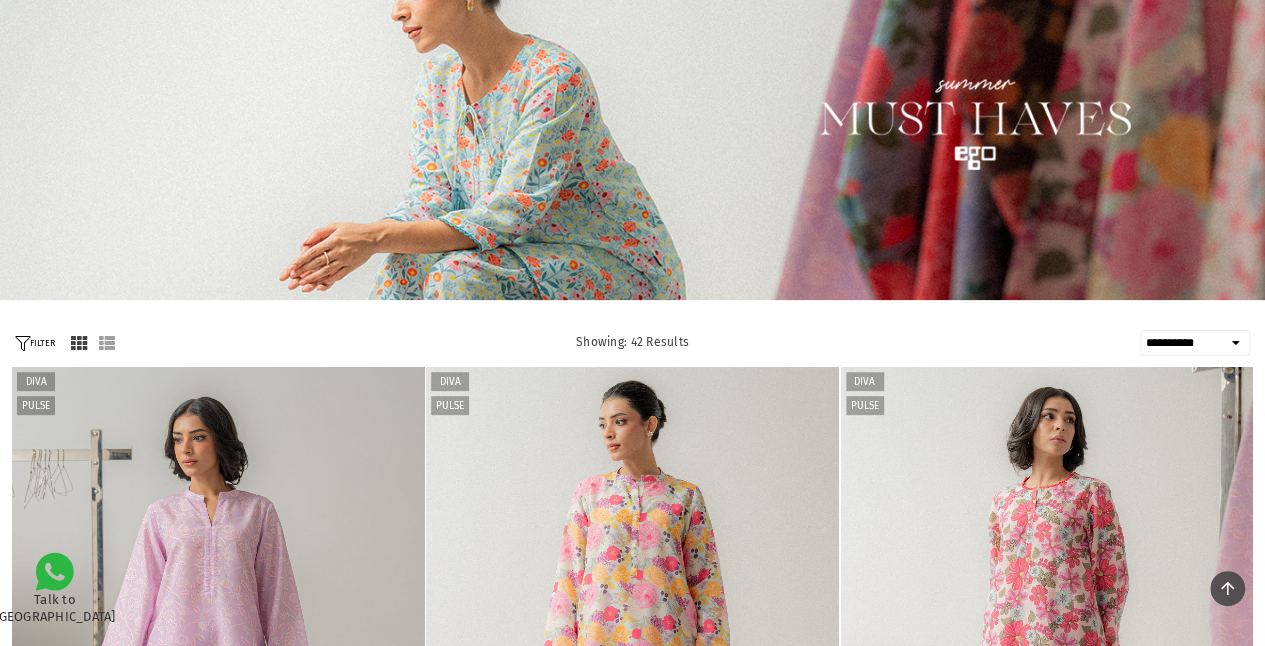 scroll, scrollTop: 0, scrollLeft: 0, axis: both 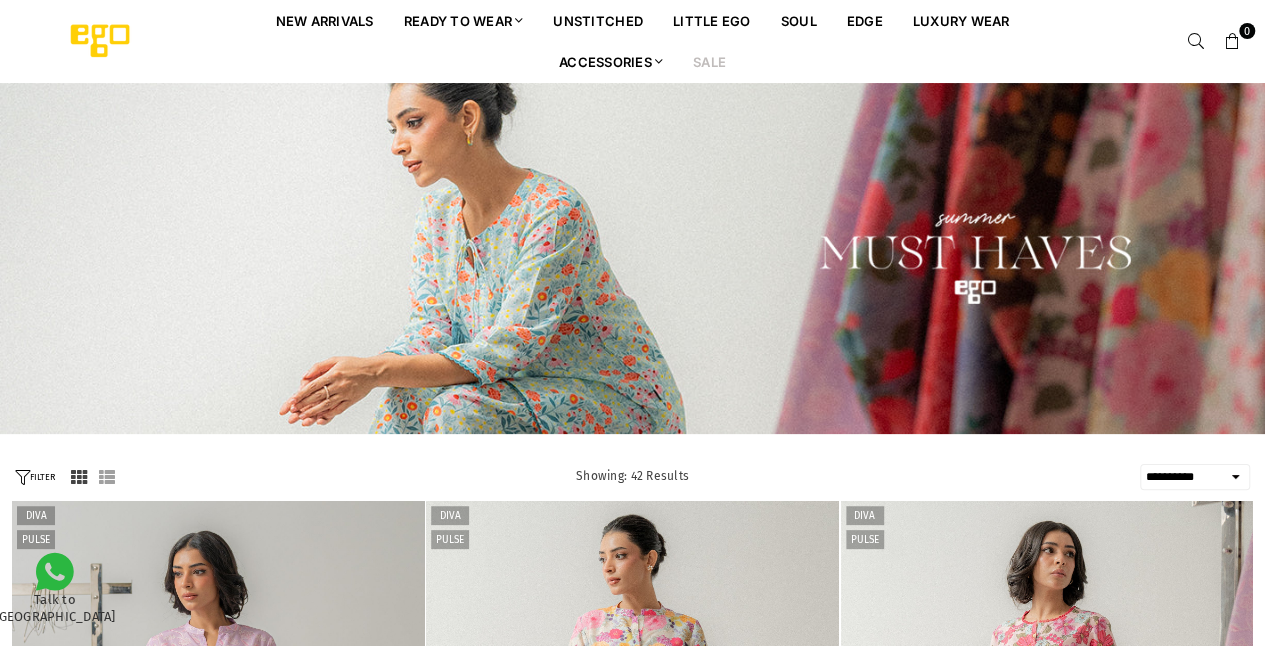 click on "Sale" at bounding box center (709, 61) 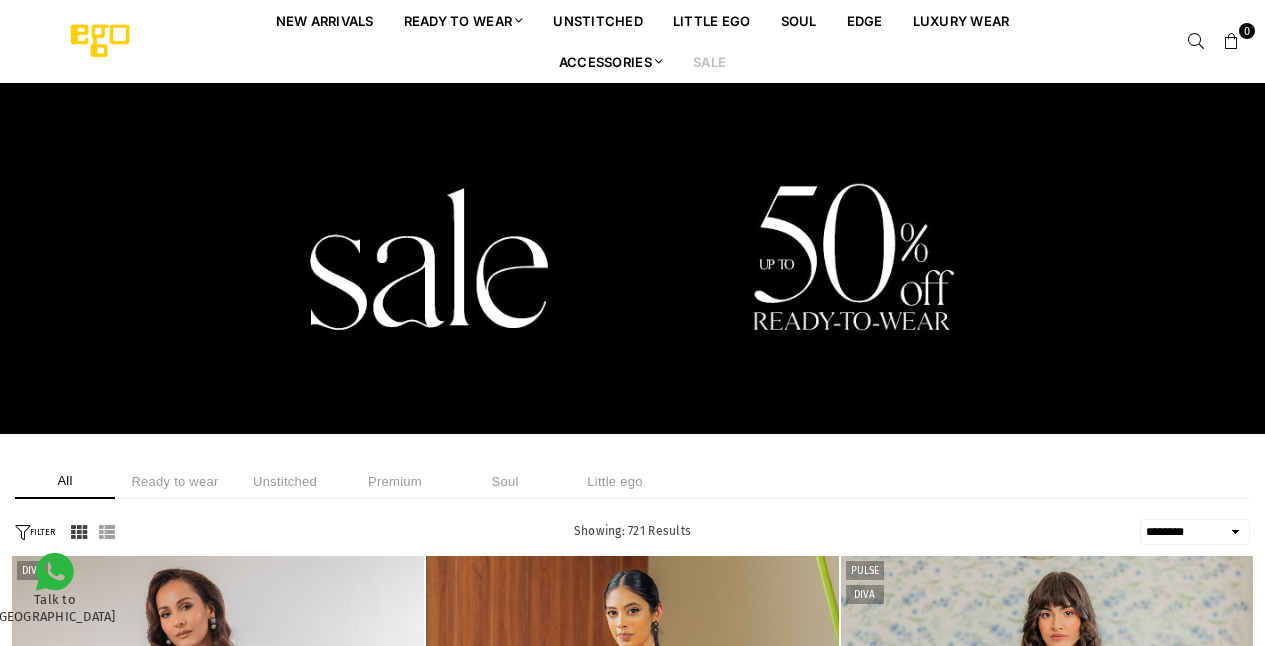 select on "******" 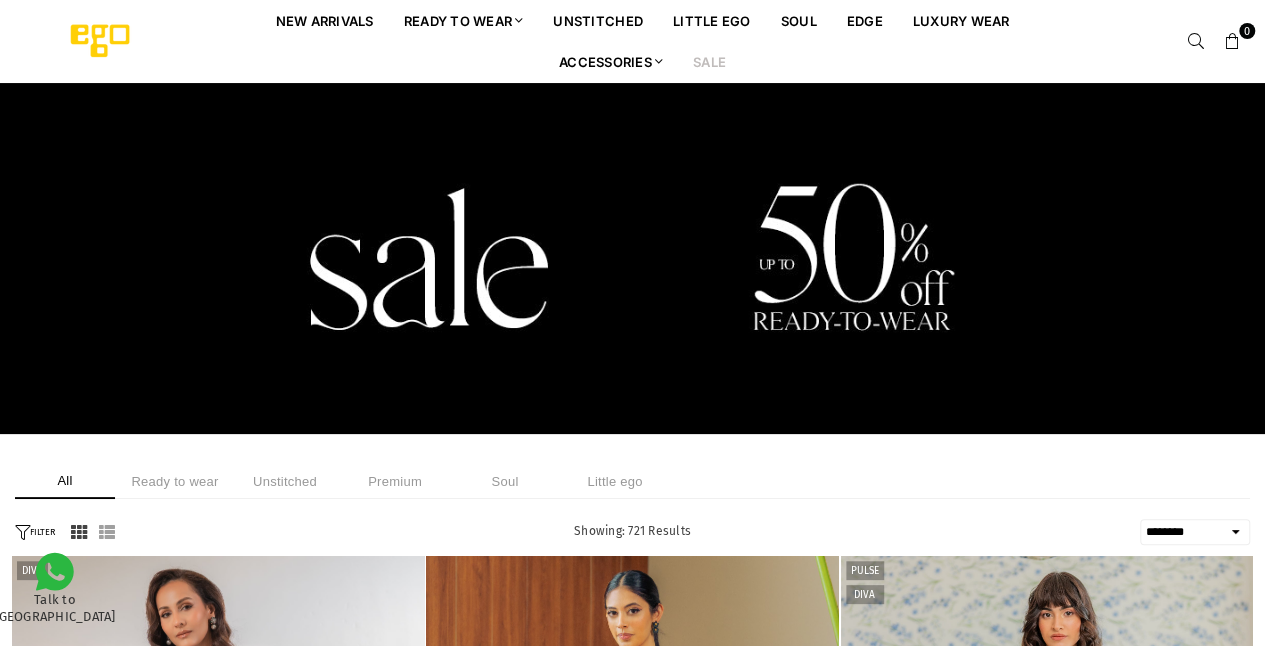 scroll, scrollTop: 0, scrollLeft: 0, axis: both 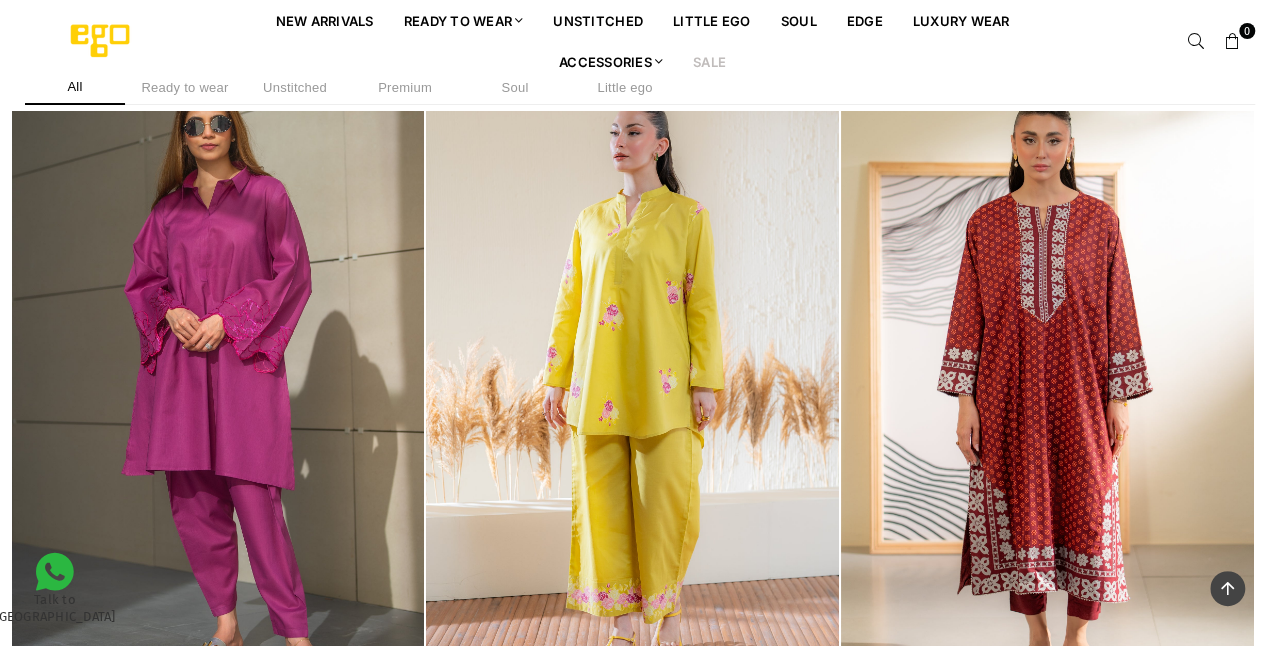 click at bounding box center [632, 388] 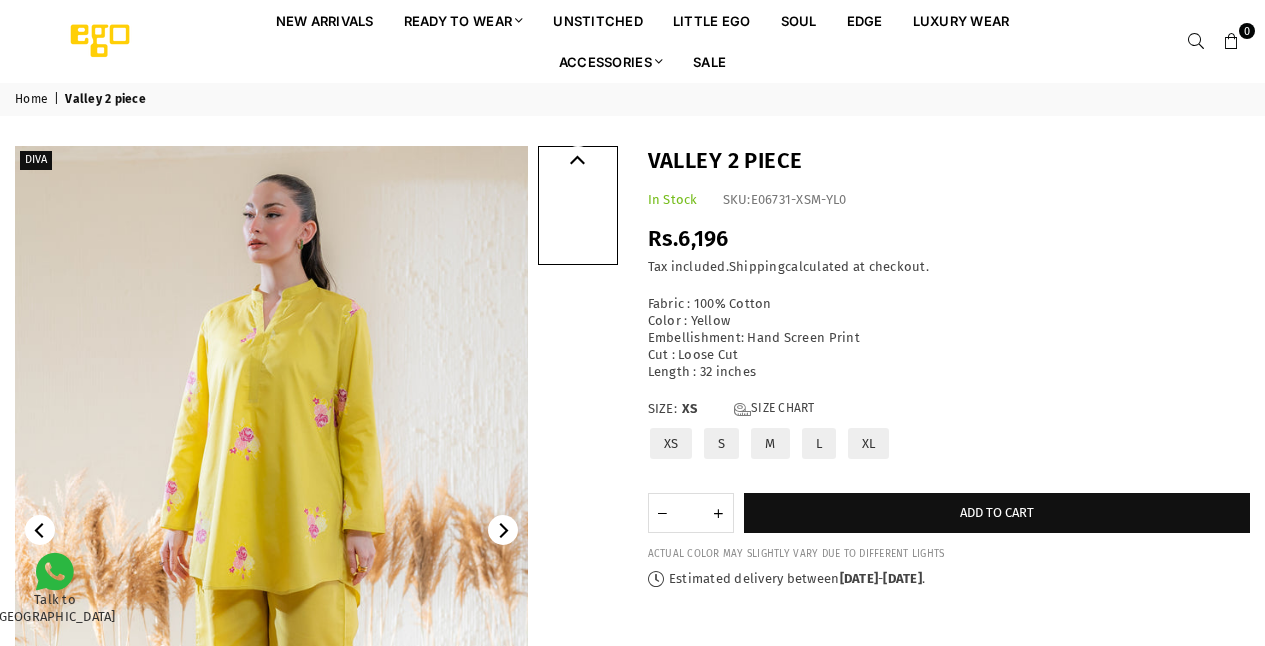 scroll, scrollTop: 0, scrollLeft: 0, axis: both 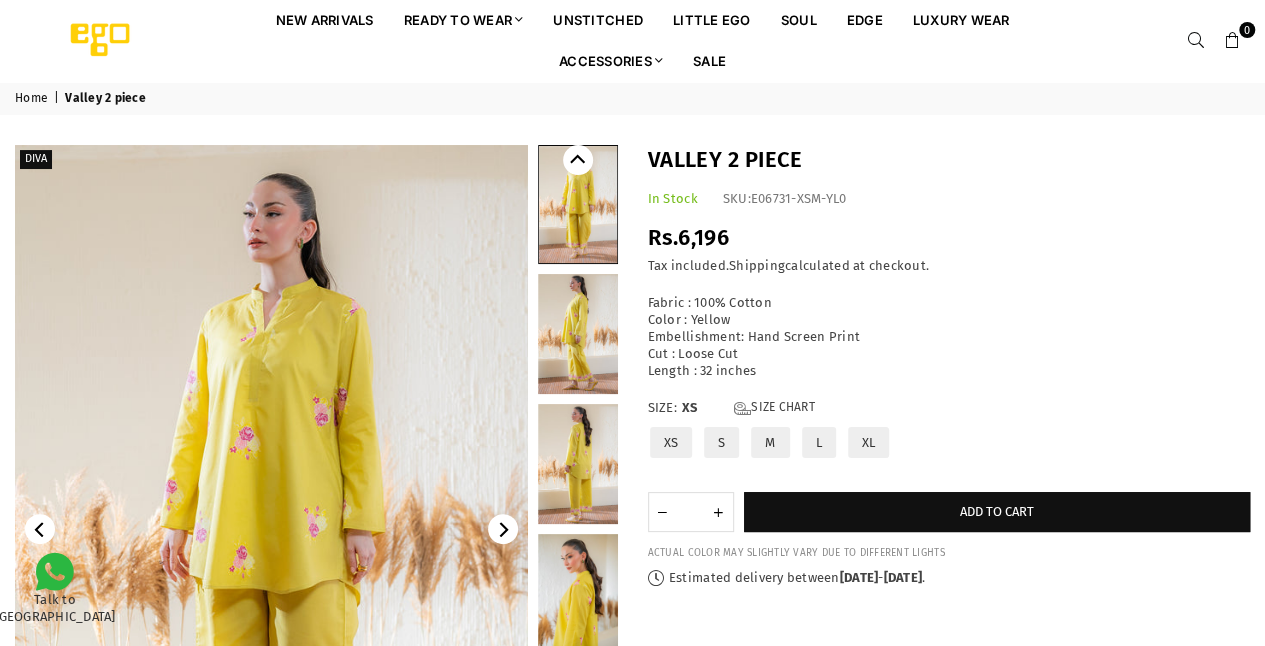 click at bounding box center [578, 334] 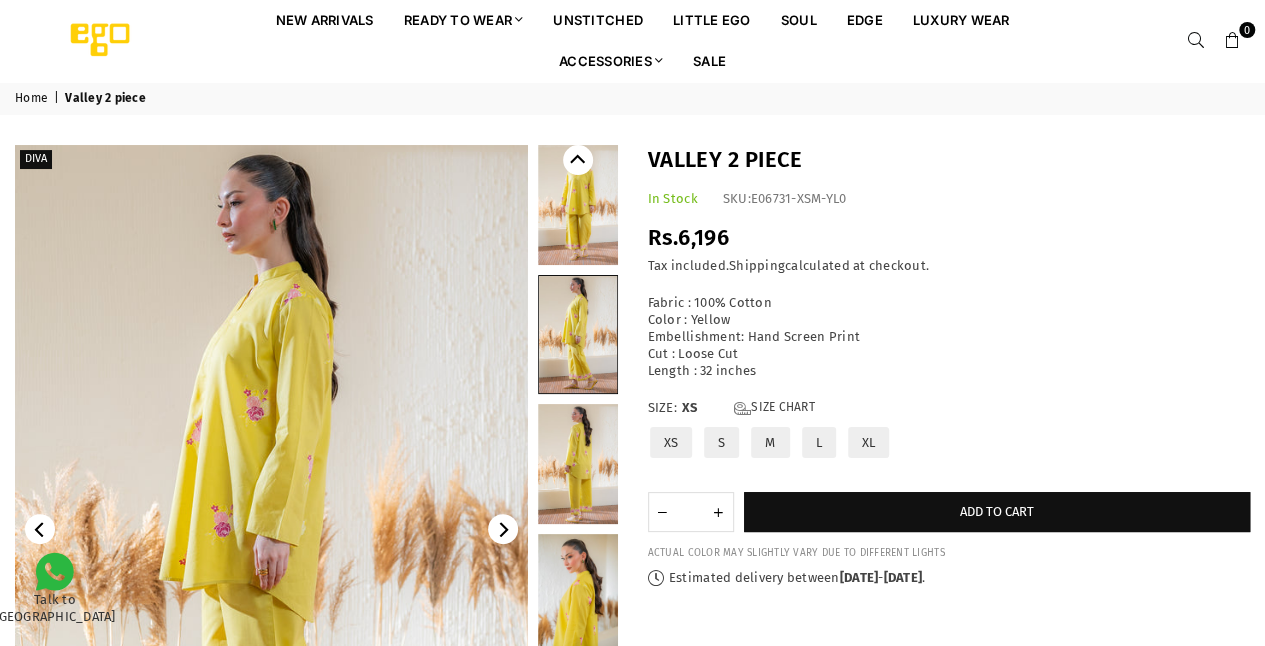 click at bounding box center (578, 594) 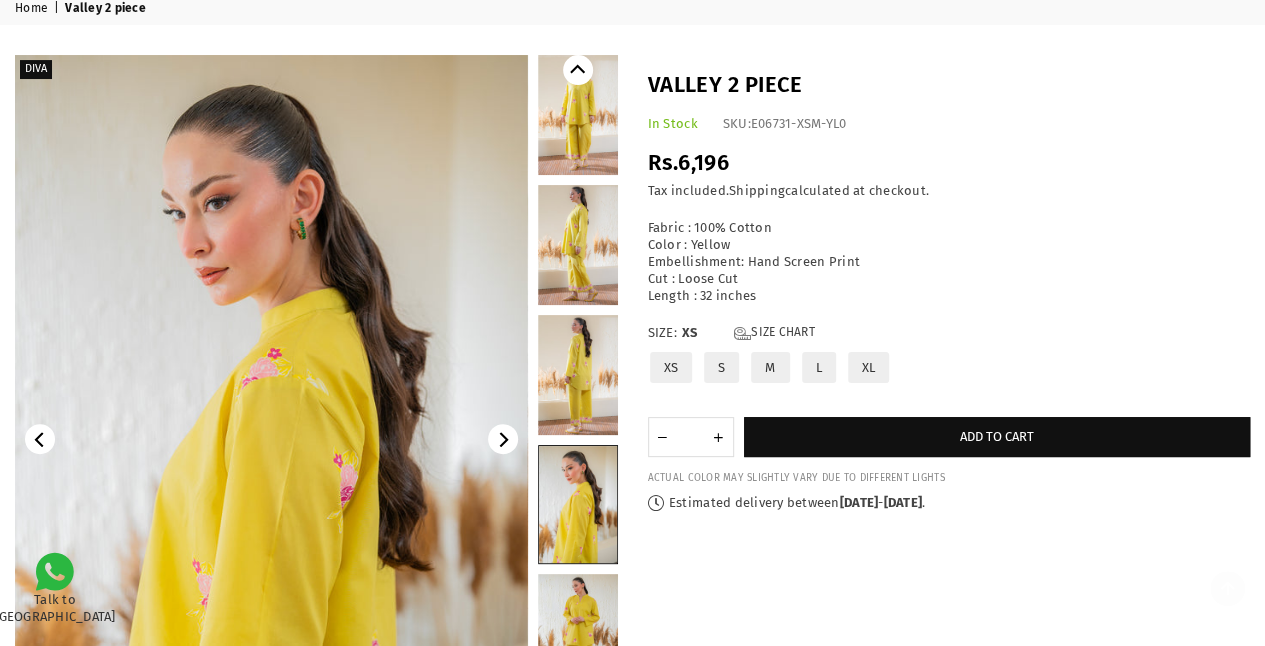 scroll, scrollTop: 0, scrollLeft: 0, axis: both 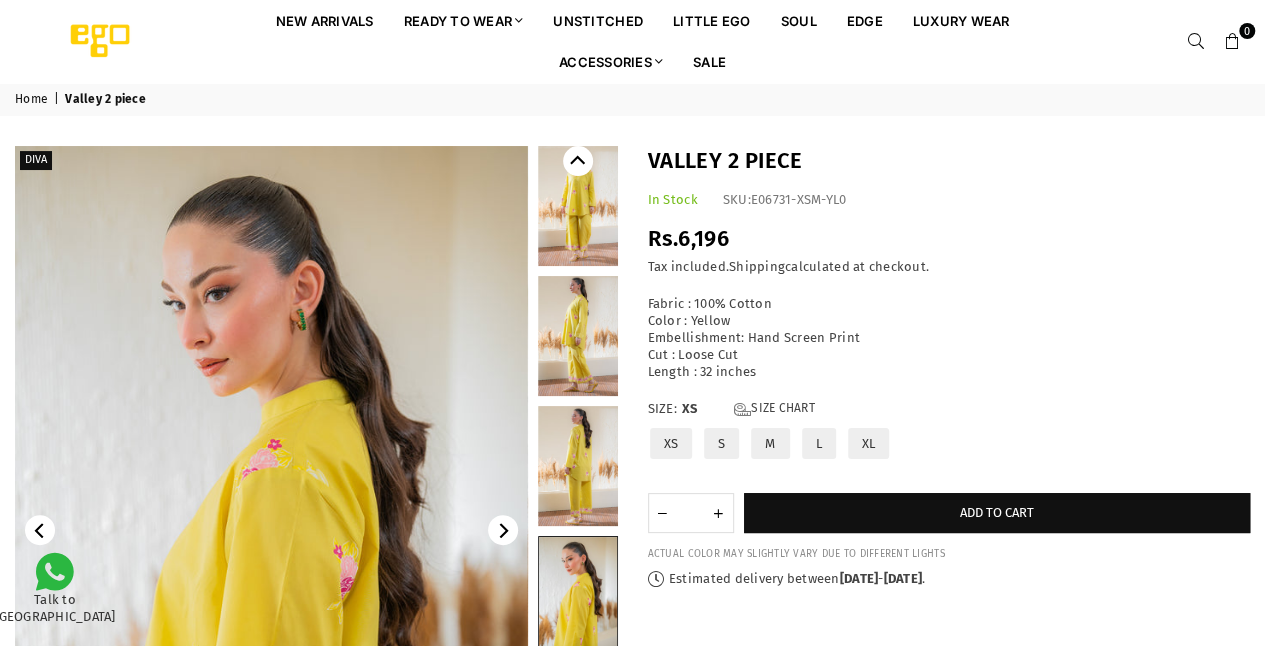 click on "Home" at bounding box center [33, 100] 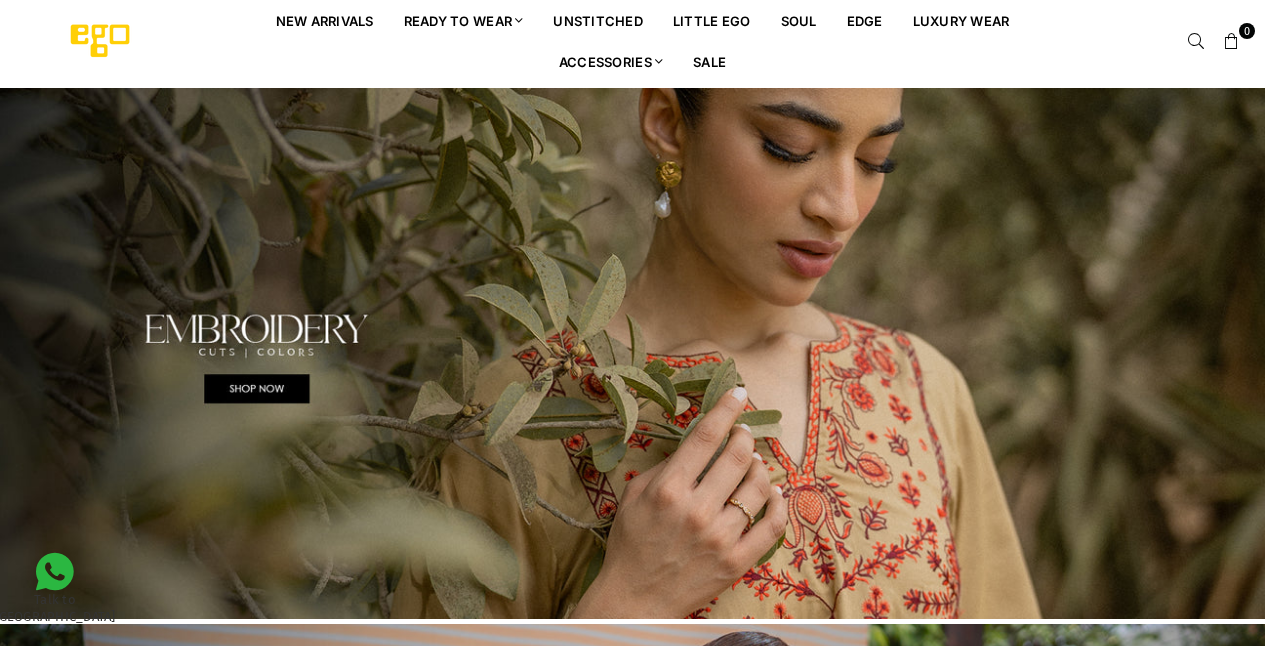 scroll, scrollTop: 0, scrollLeft: 0, axis: both 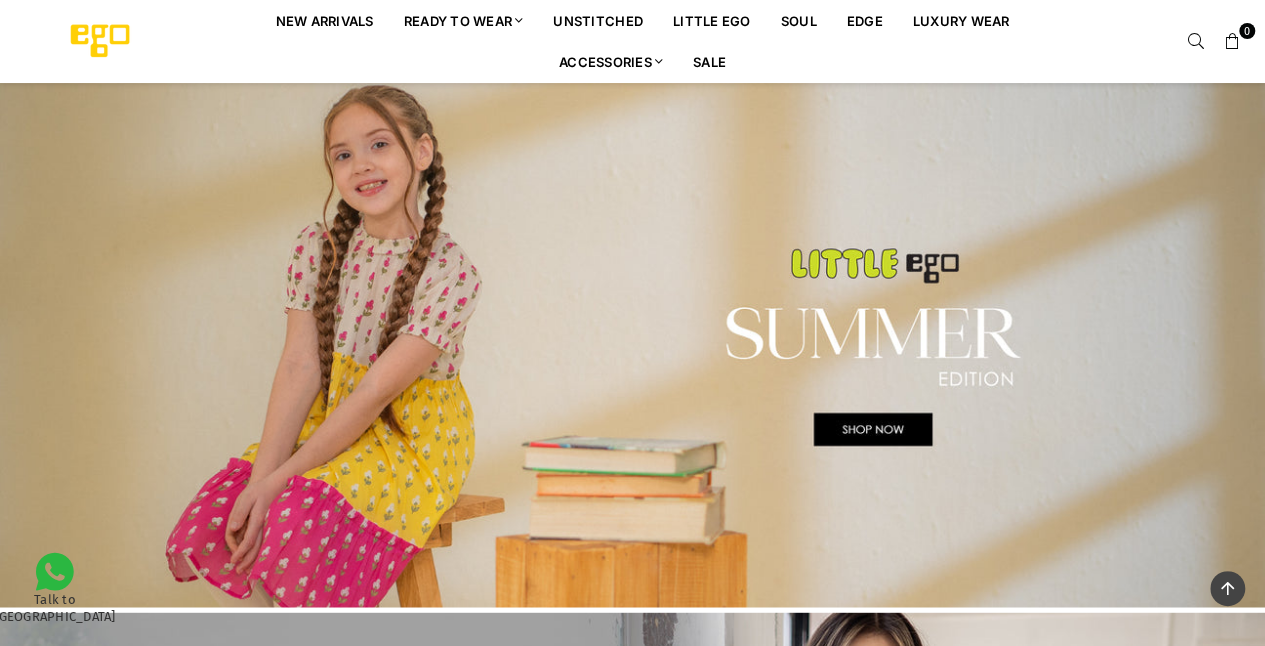 click at bounding box center (632, 346) 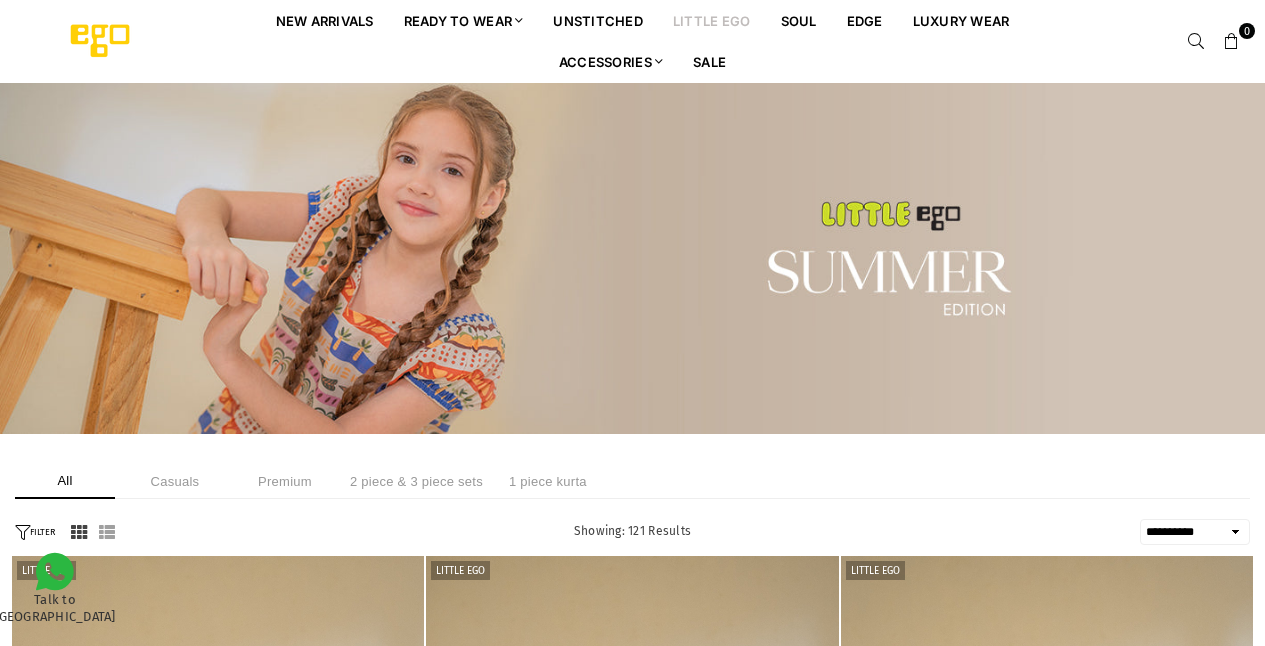 select on "**********" 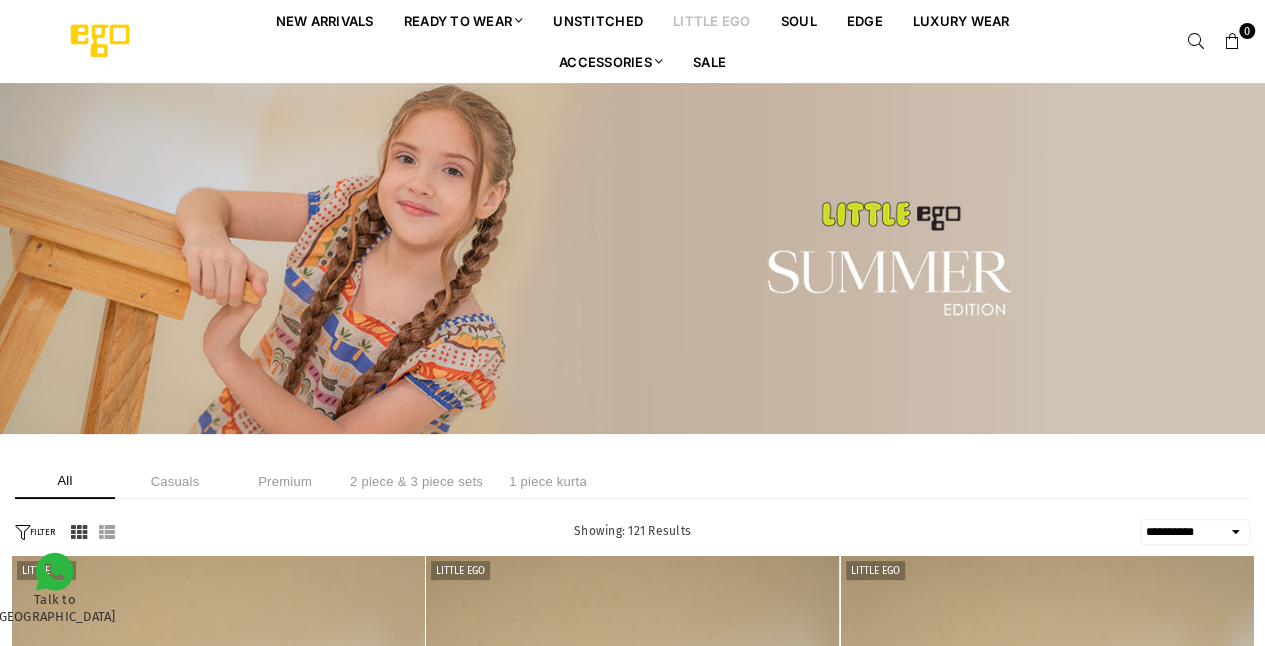 scroll, scrollTop: 0, scrollLeft: 0, axis: both 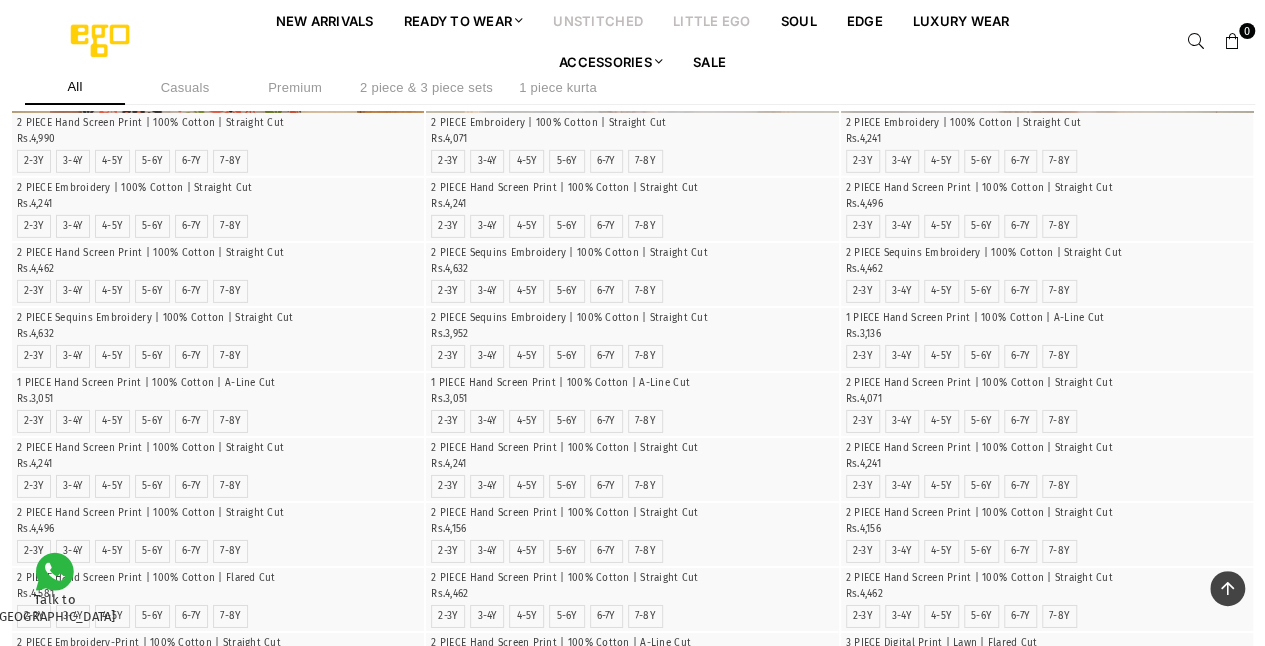 click on "unstitched" at bounding box center [598, 20] 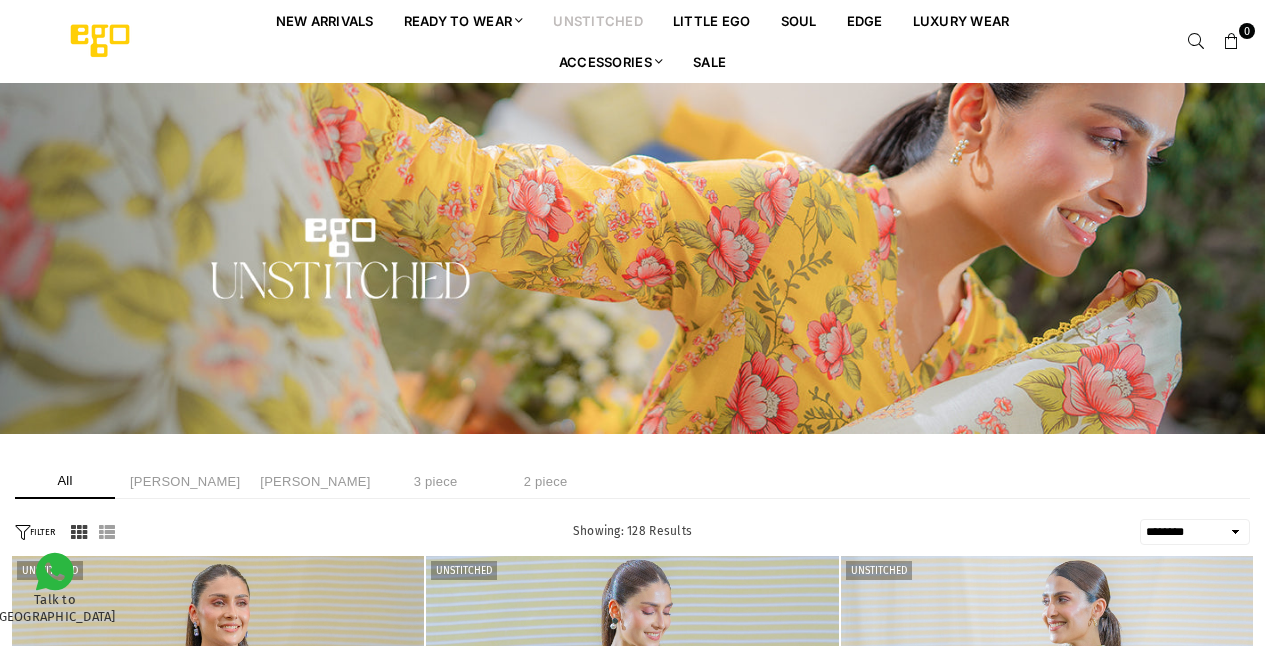 select on "******" 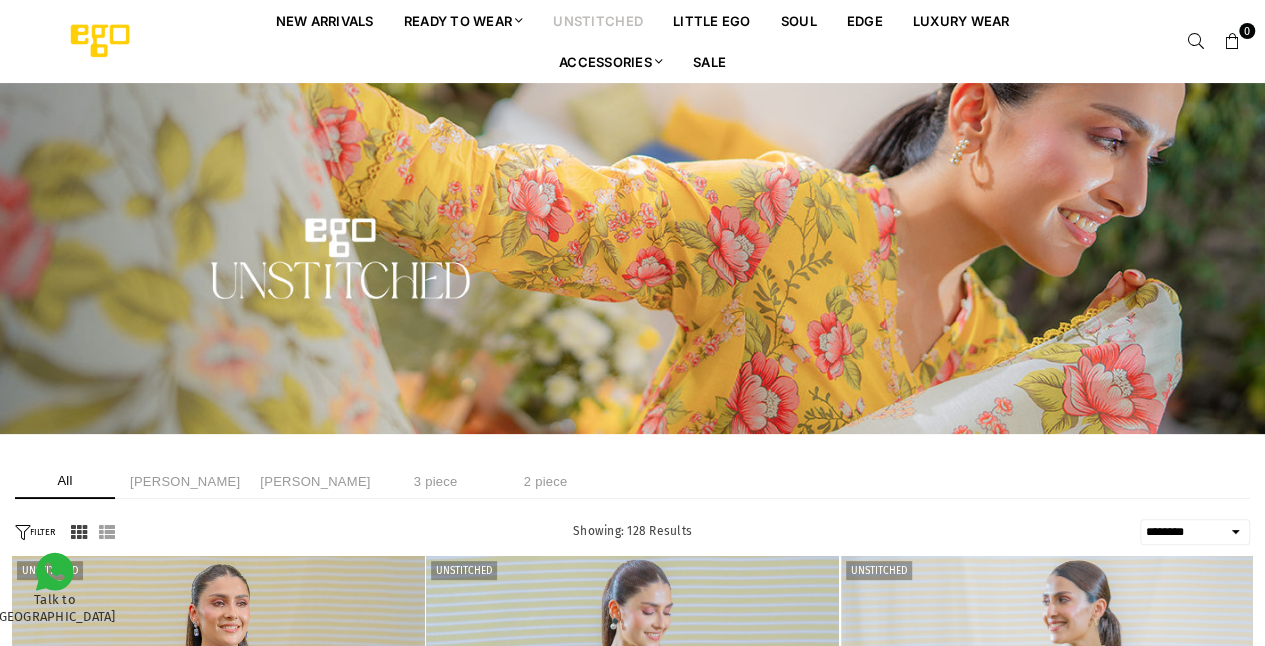 scroll, scrollTop: 0, scrollLeft: 0, axis: both 